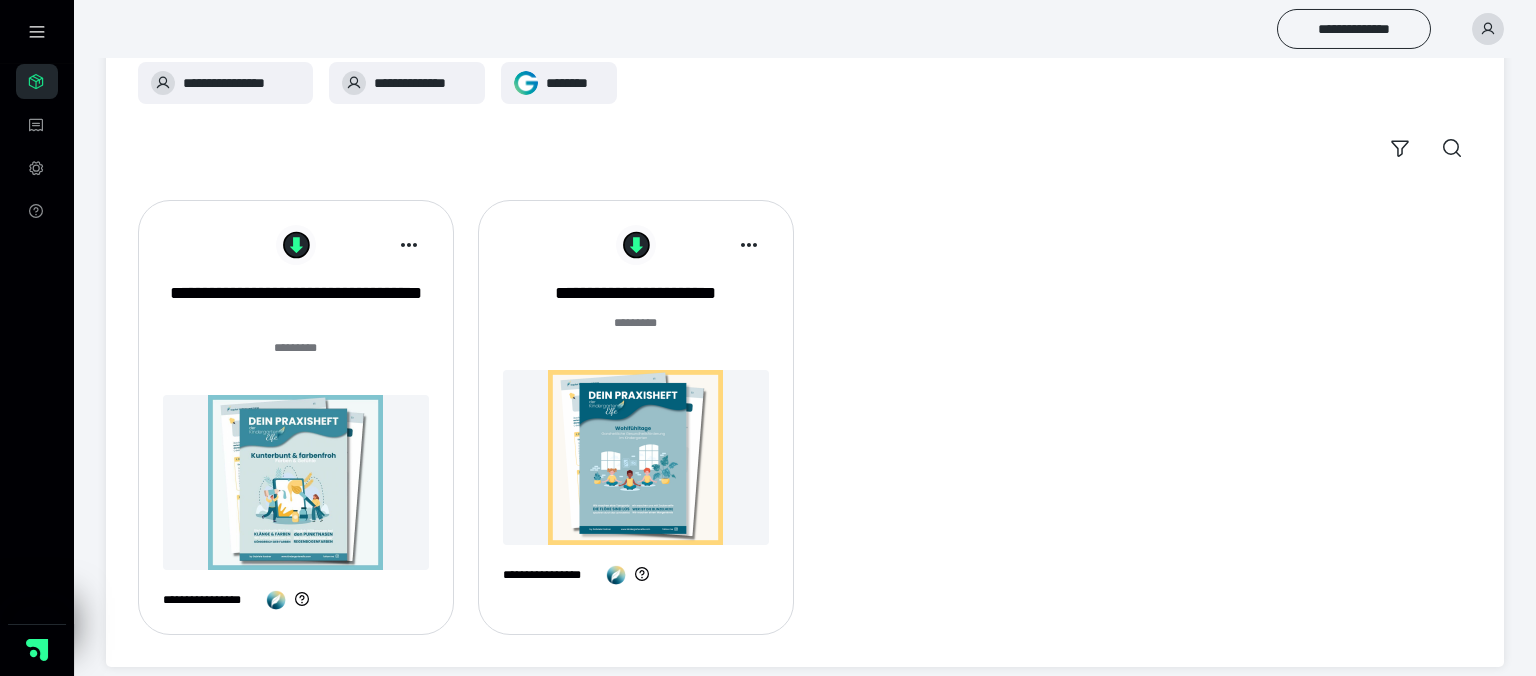 scroll, scrollTop: 188, scrollLeft: 0, axis: vertical 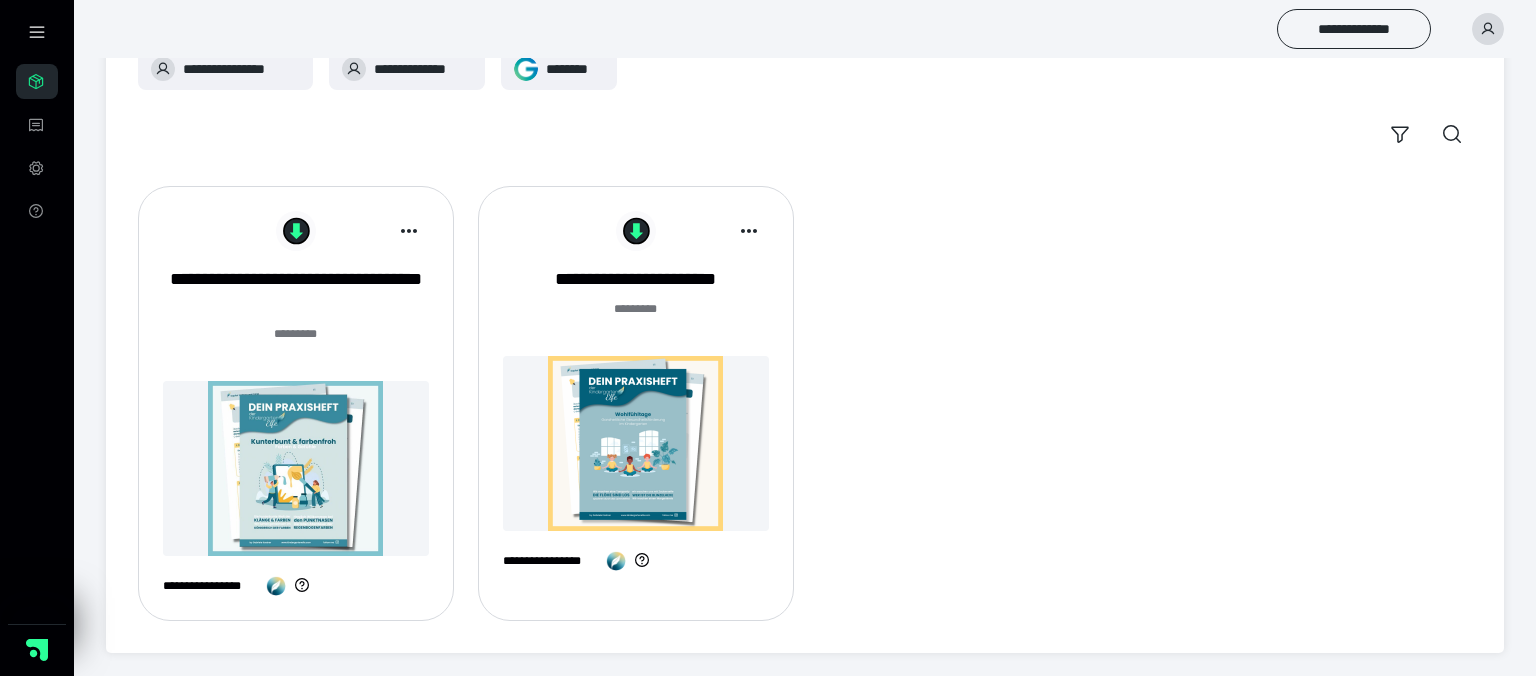 click at bounding box center [296, 468] 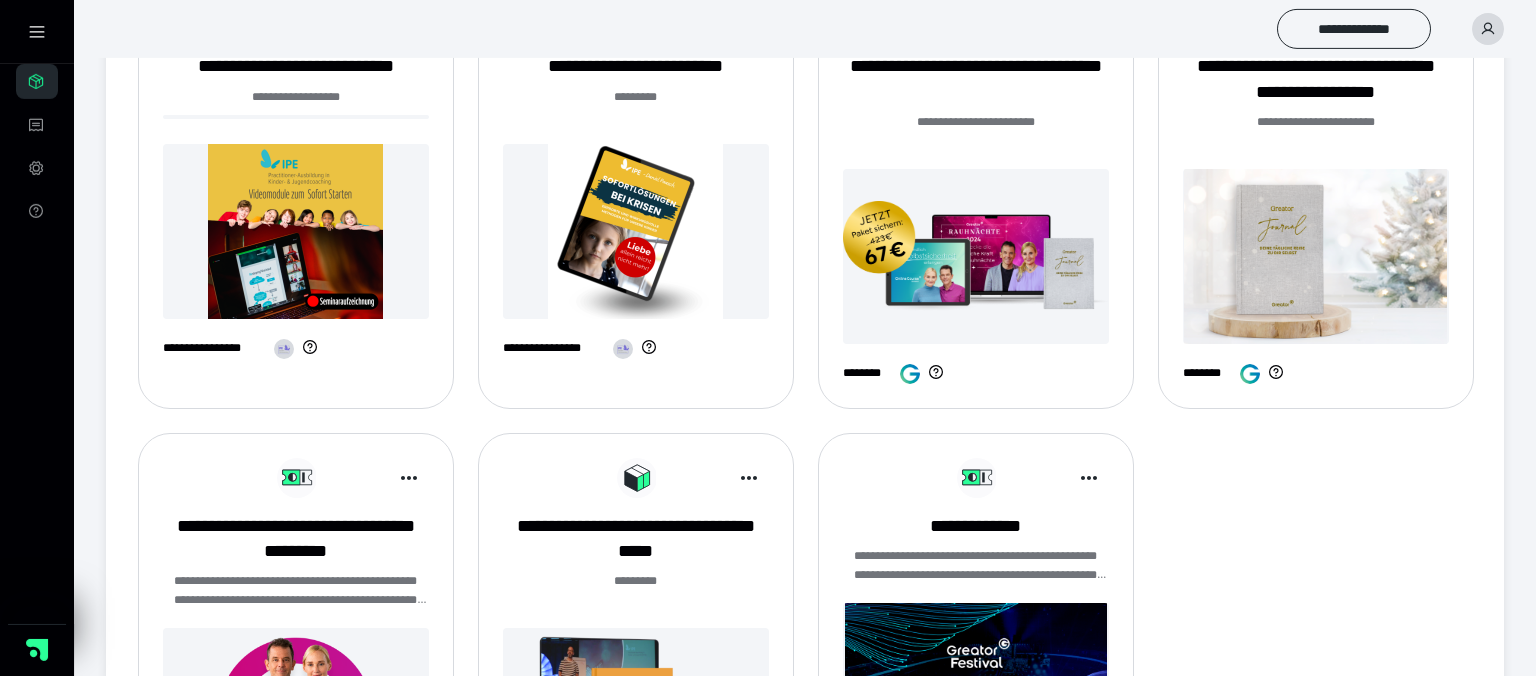scroll, scrollTop: 739, scrollLeft: 0, axis: vertical 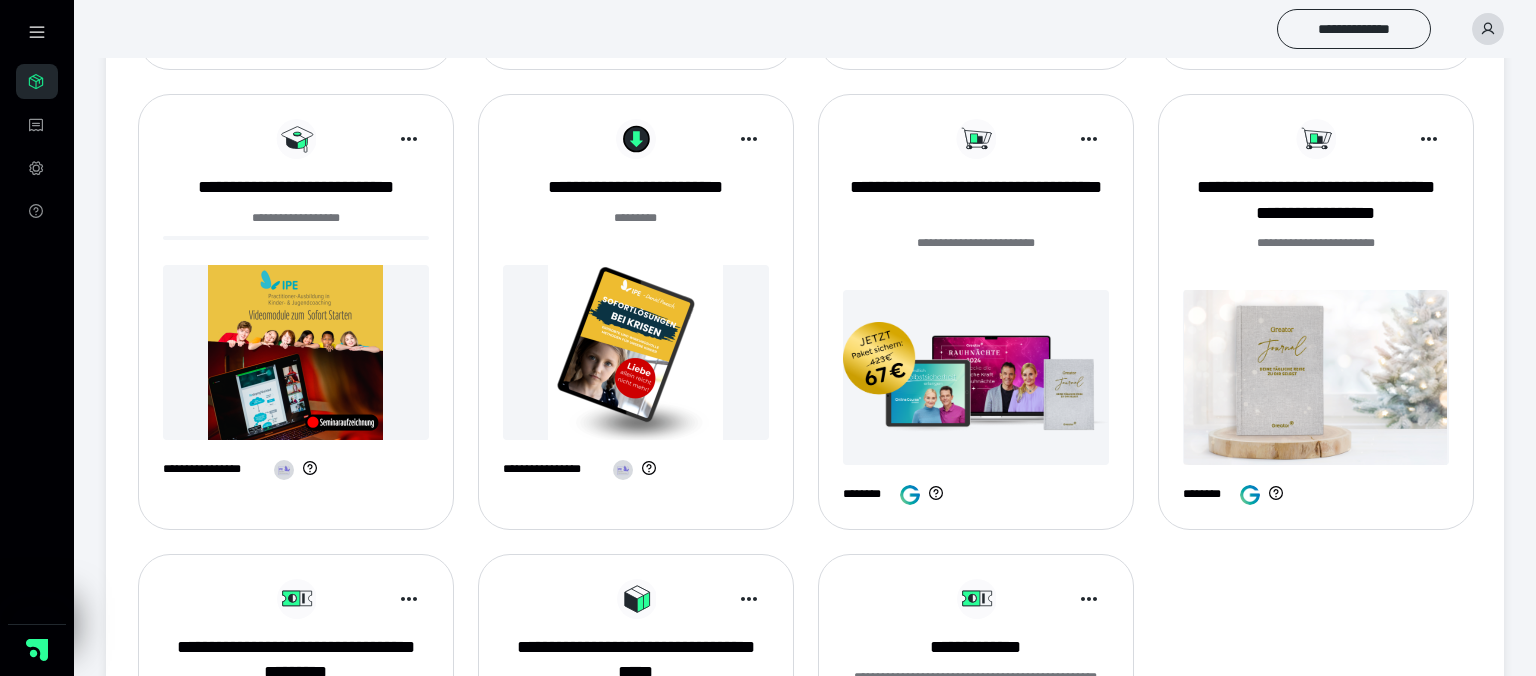 click at bounding box center (296, 352) 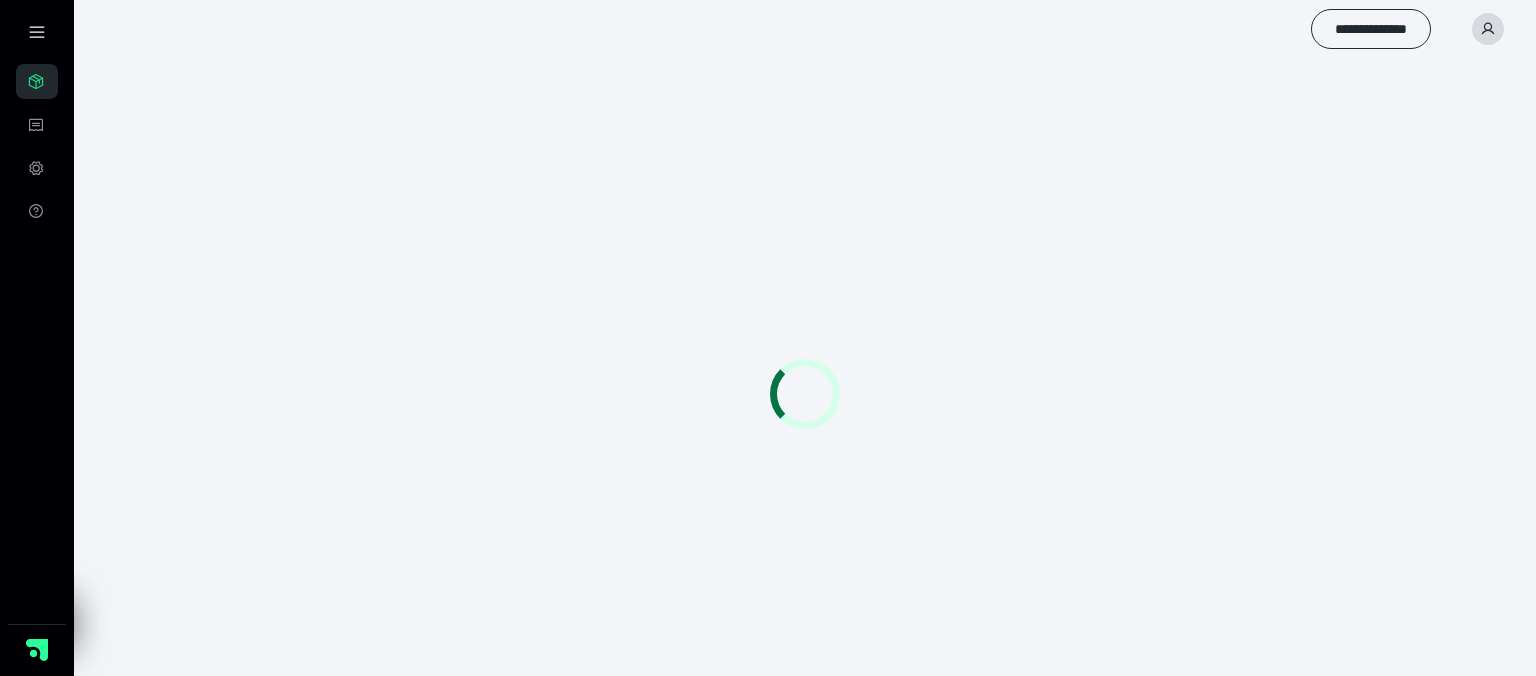 scroll, scrollTop: 0, scrollLeft: 0, axis: both 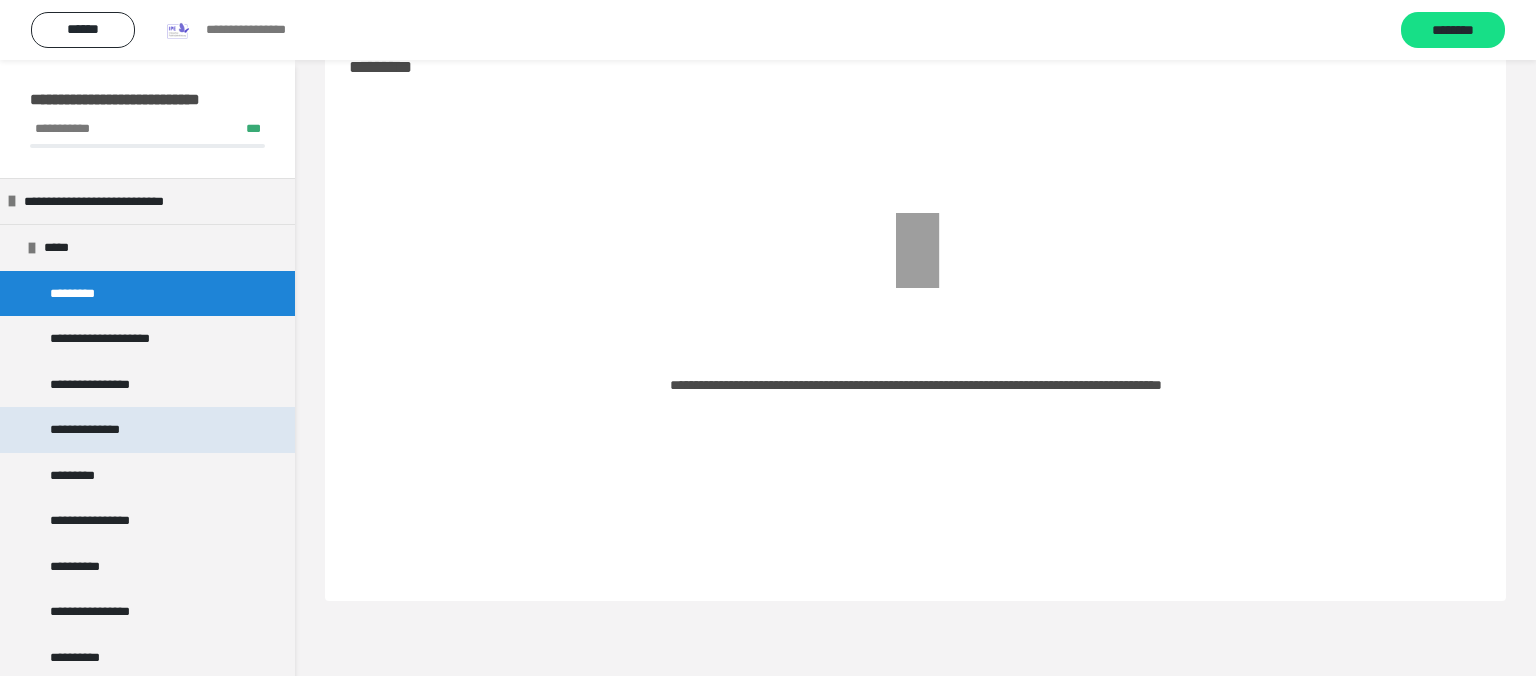 click on "**********" at bounding box center (103, 430) 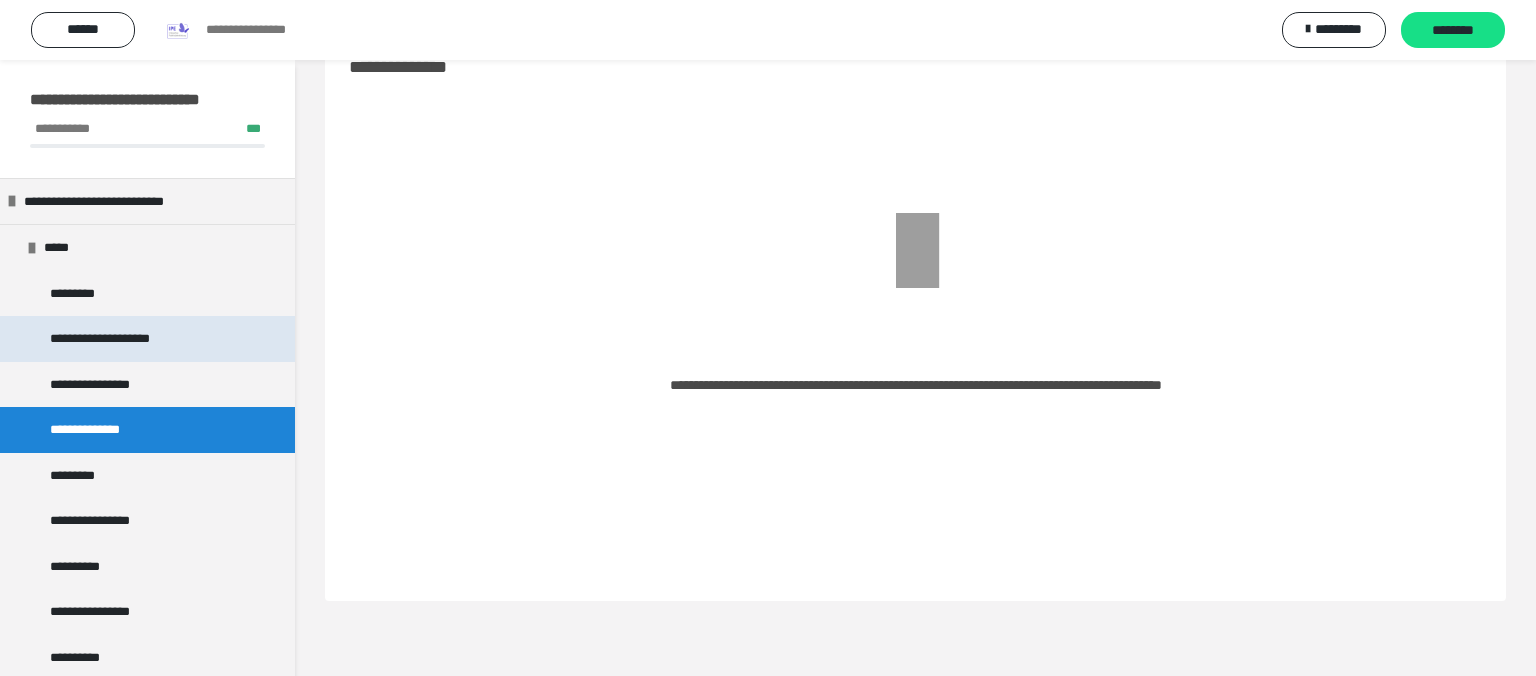 click on "**********" at bounding box center [131, 339] 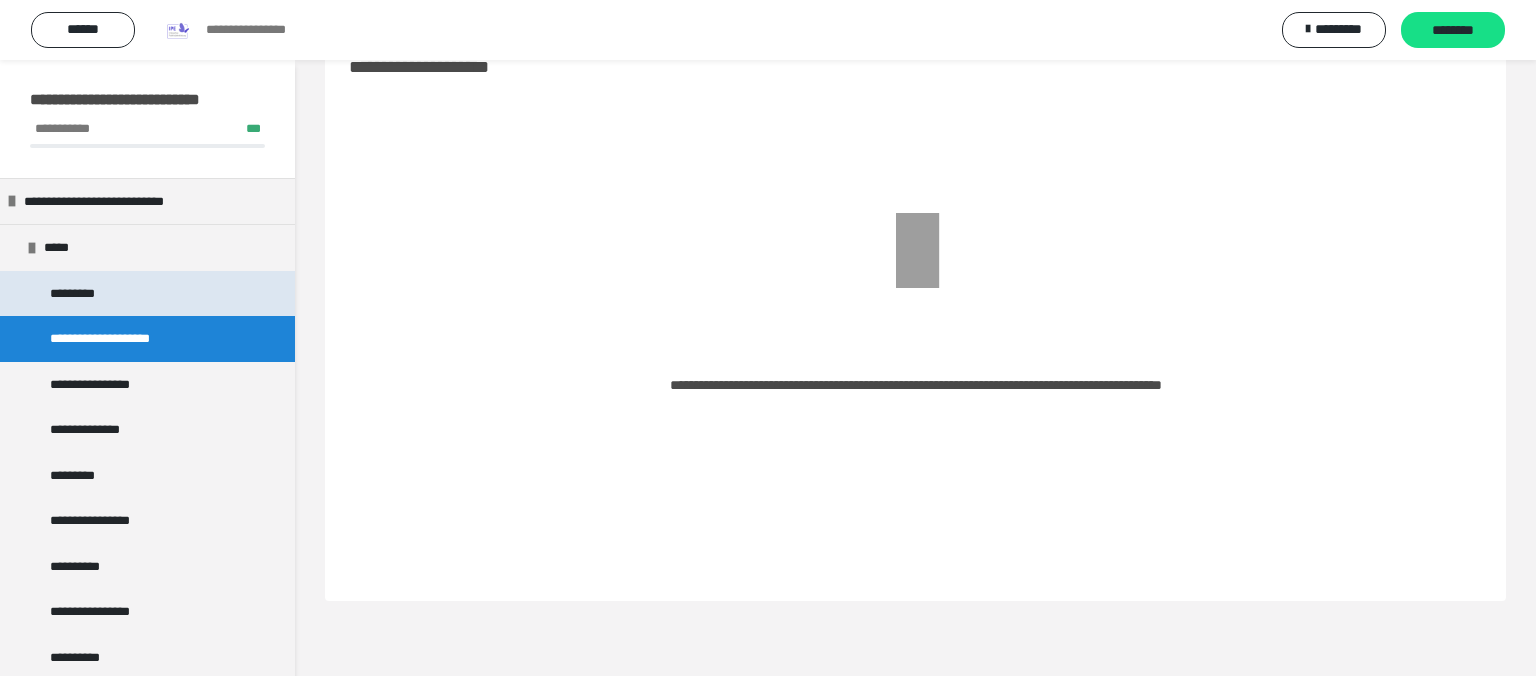 click on "*********" at bounding box center [81, 294] 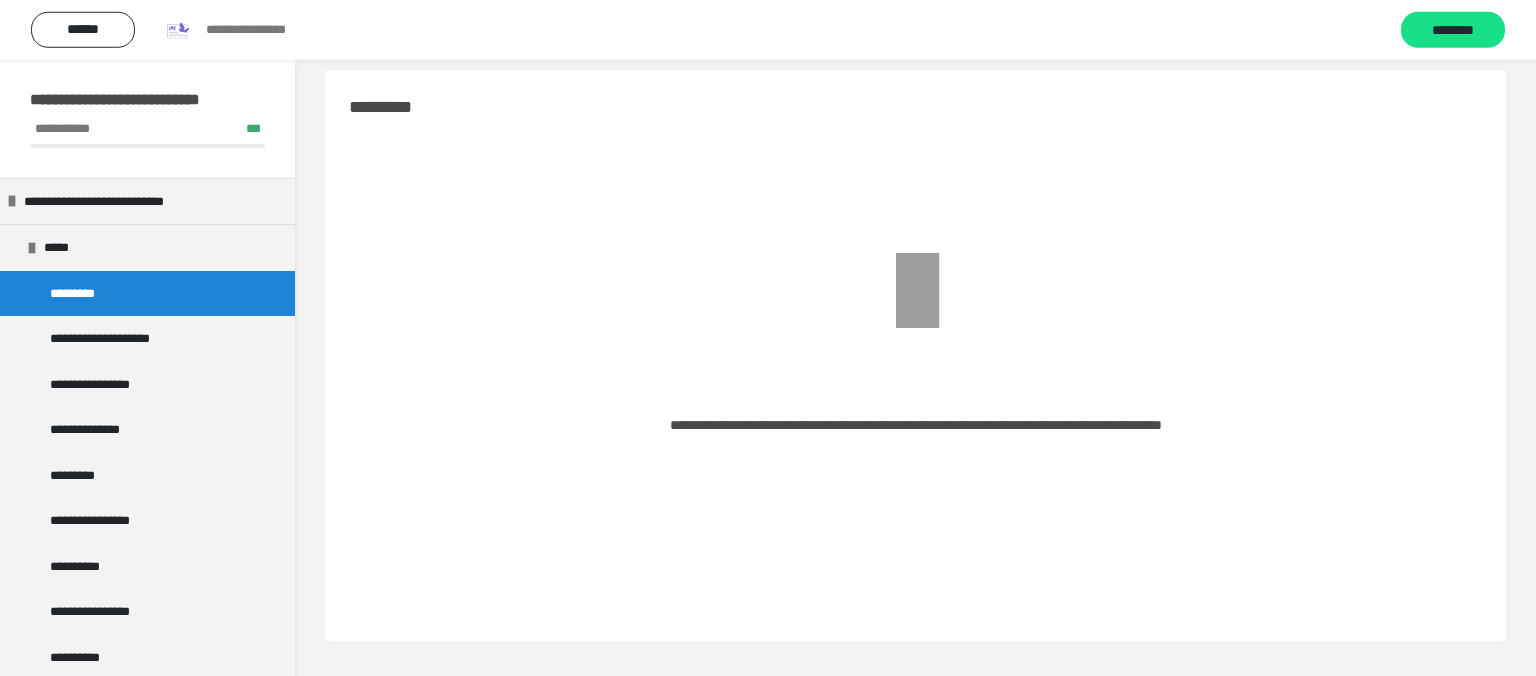 scroll, scrollTop: 0, scrollLeft: 0, axis: both 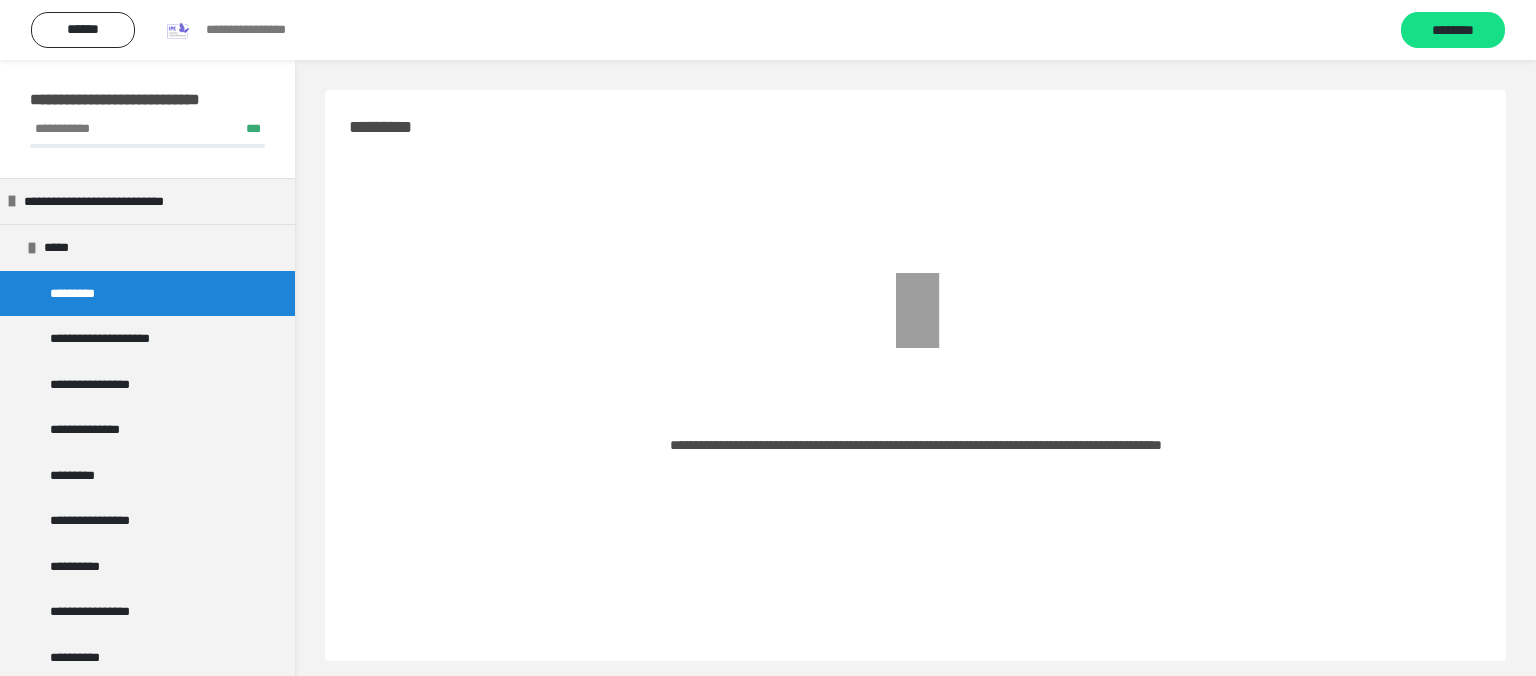 click on "**********" at bounding box center (260, 30) 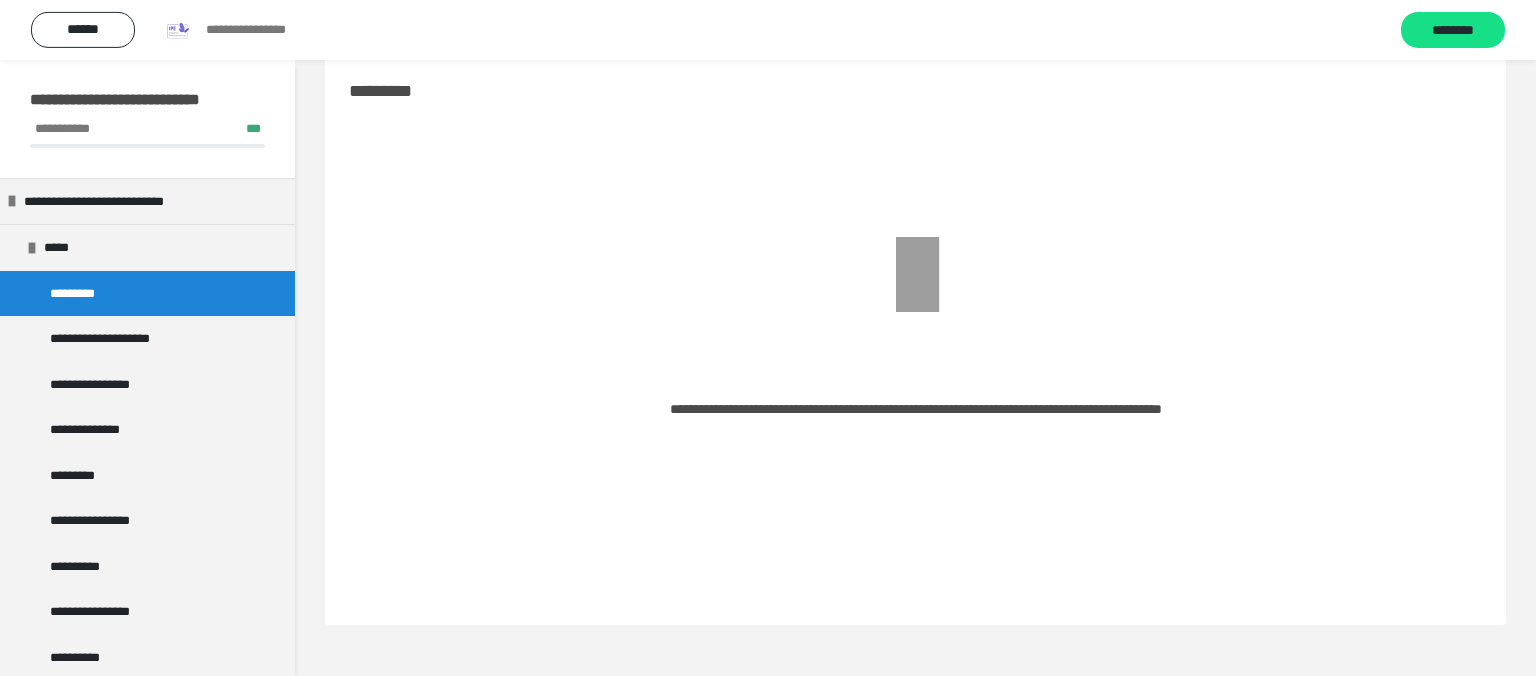 scroll, scrollTop: 60, scrollLeft: 0, axis: vertical 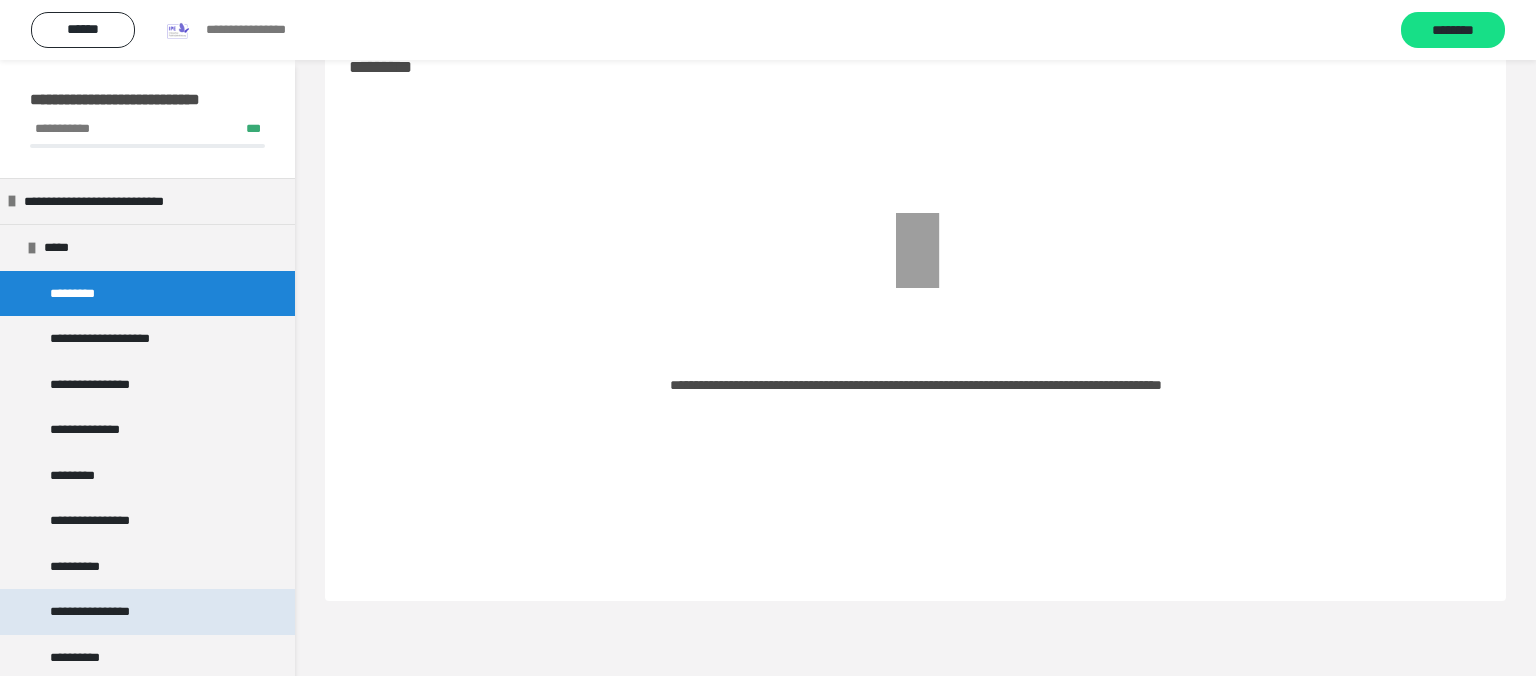 click on "**********" at bounding box center [112, 612] 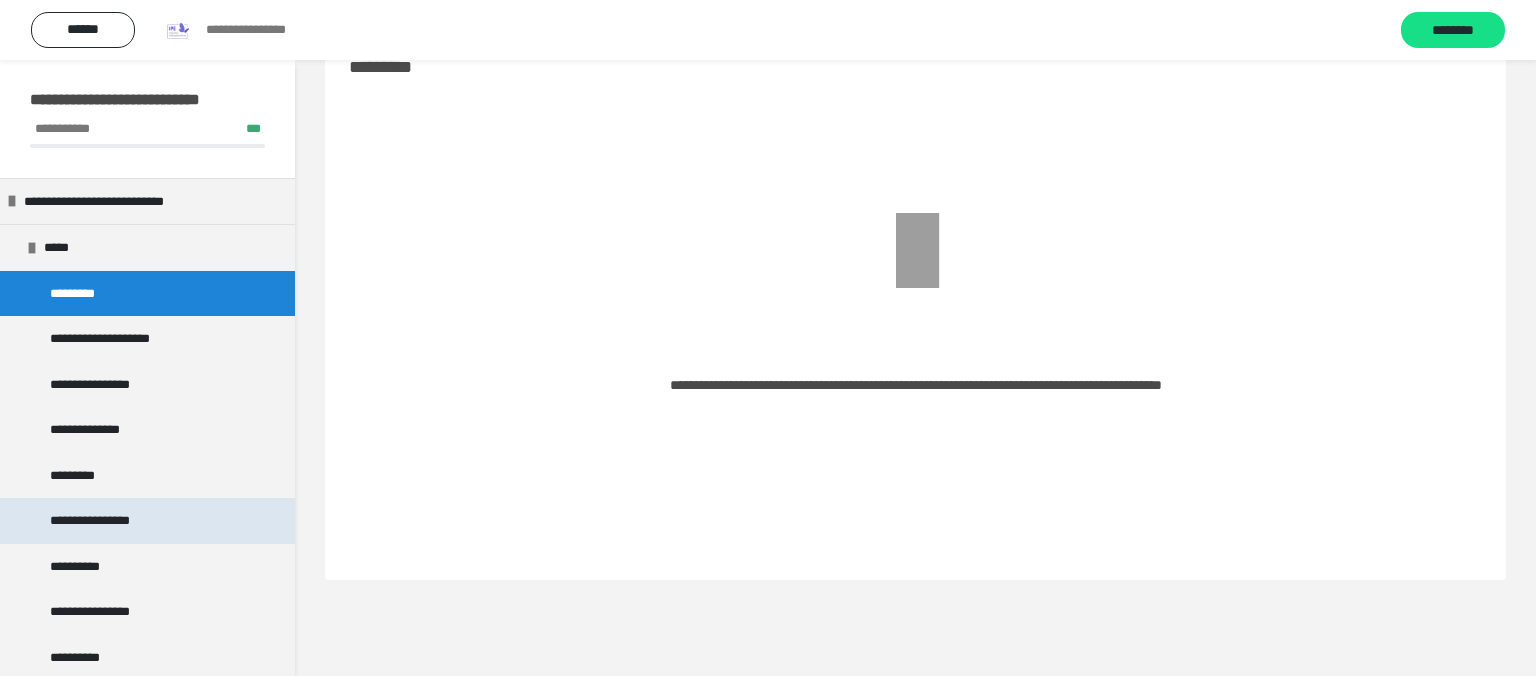 click on "**********" at bounding box center [112, 521] 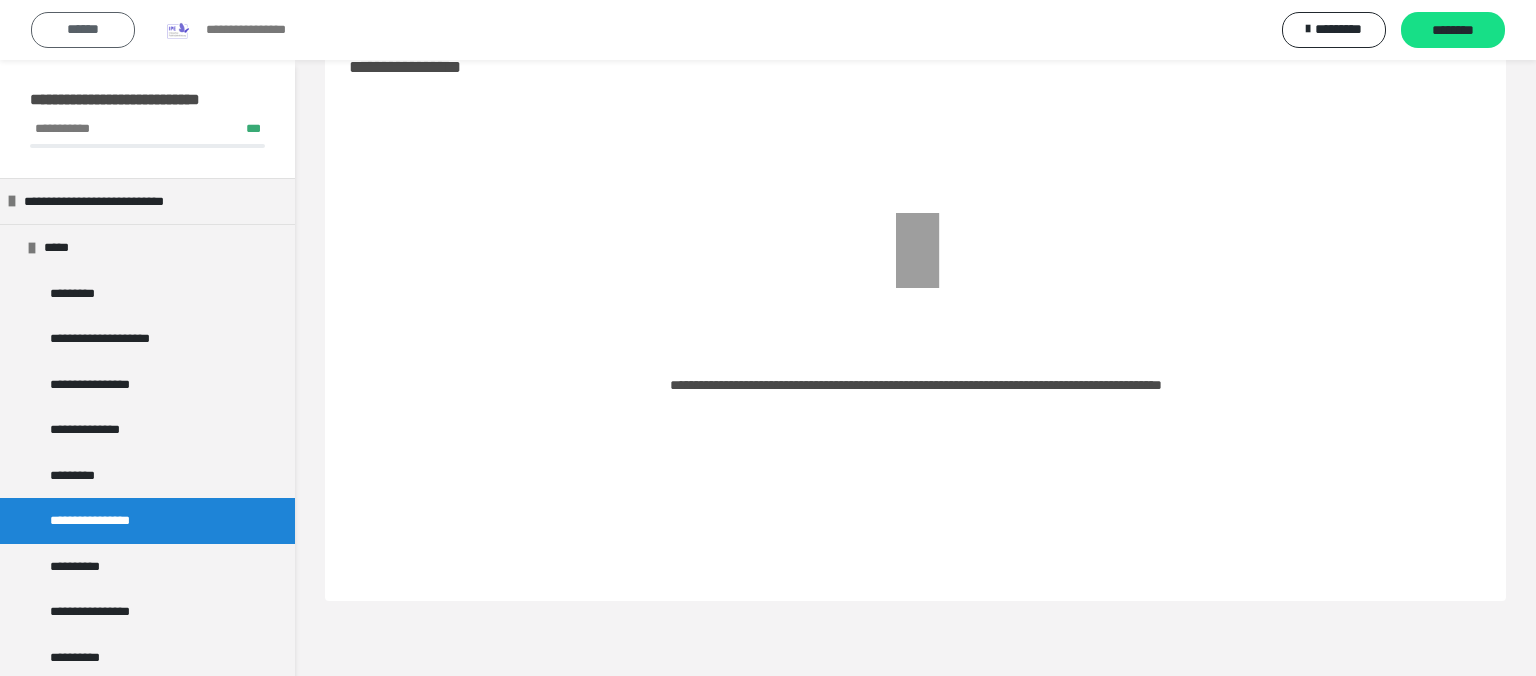 click on "******" at bounding box center [83, 29] 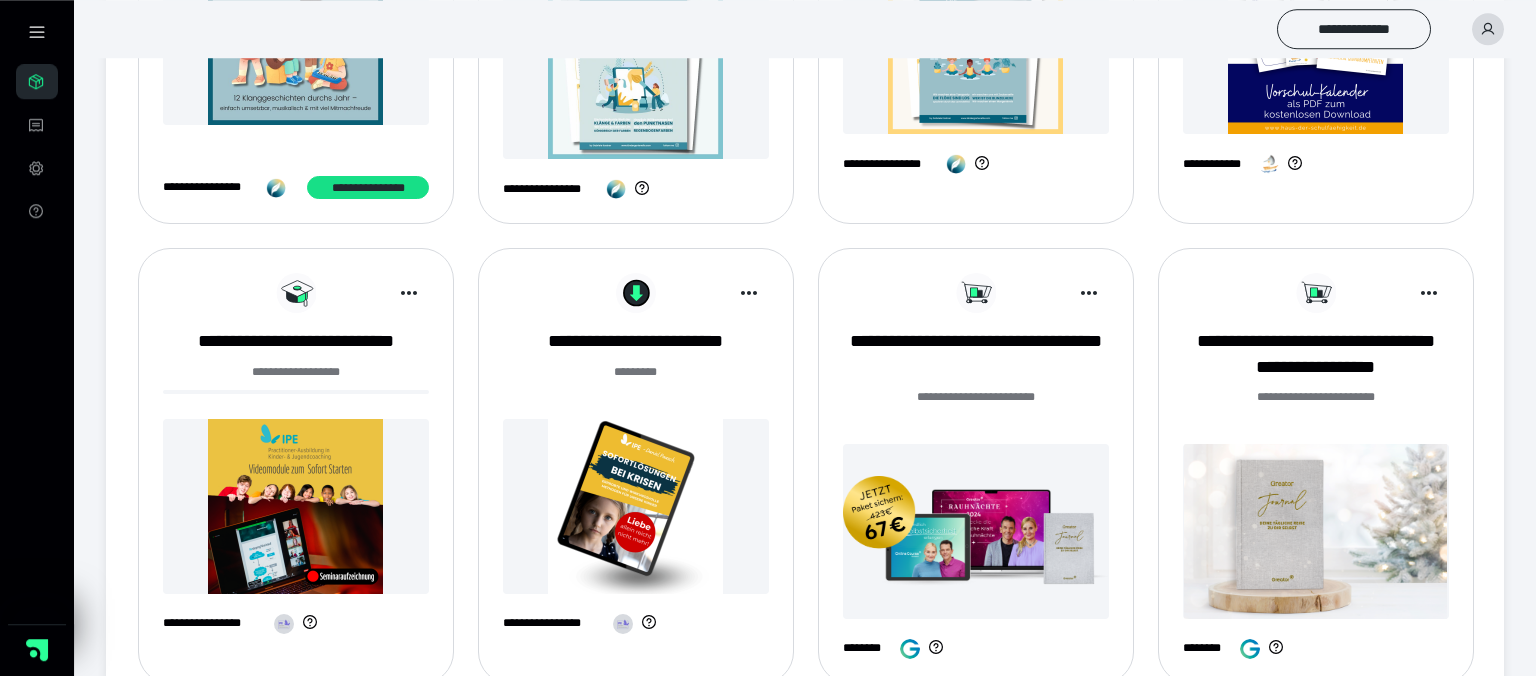 scroll, scrollTop: 633, scrollLeft: 0, axis: vertical 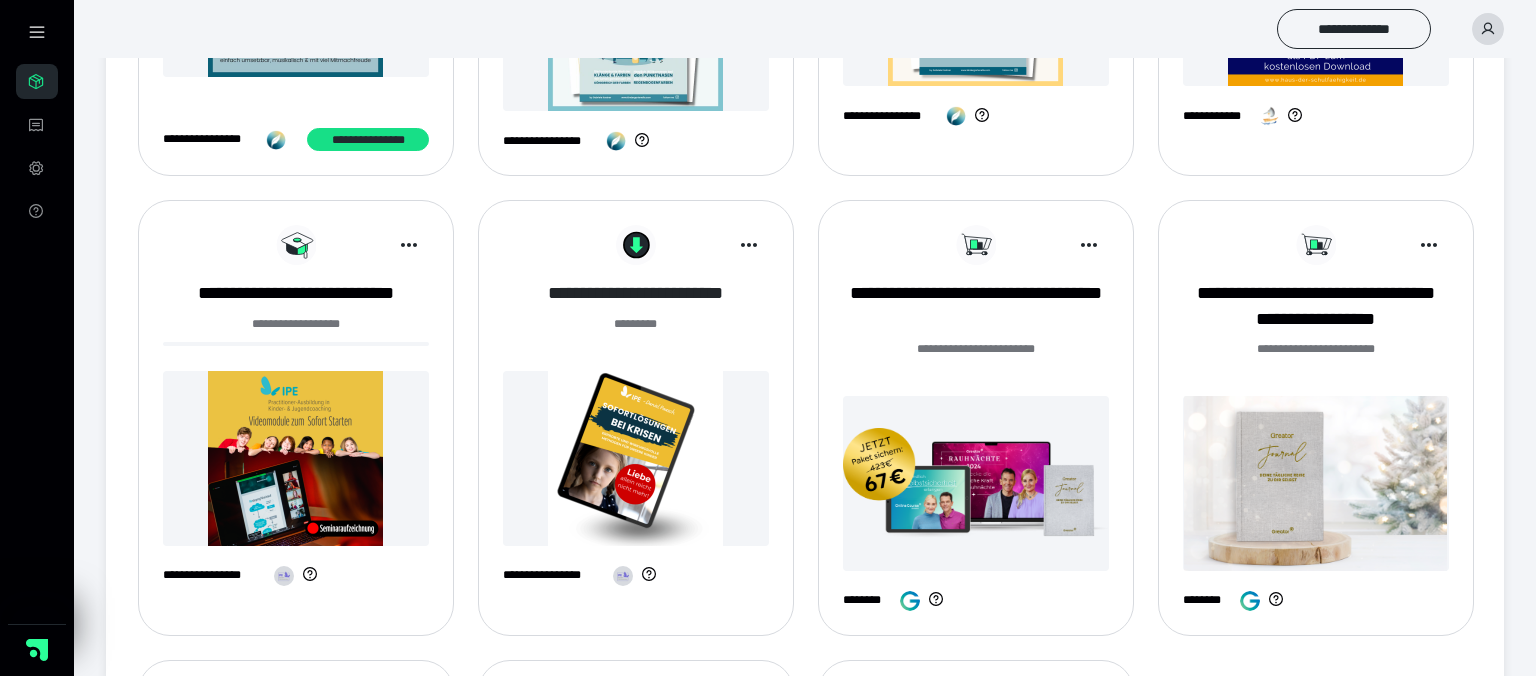 click on "**********" at bounding box center (636, 293) 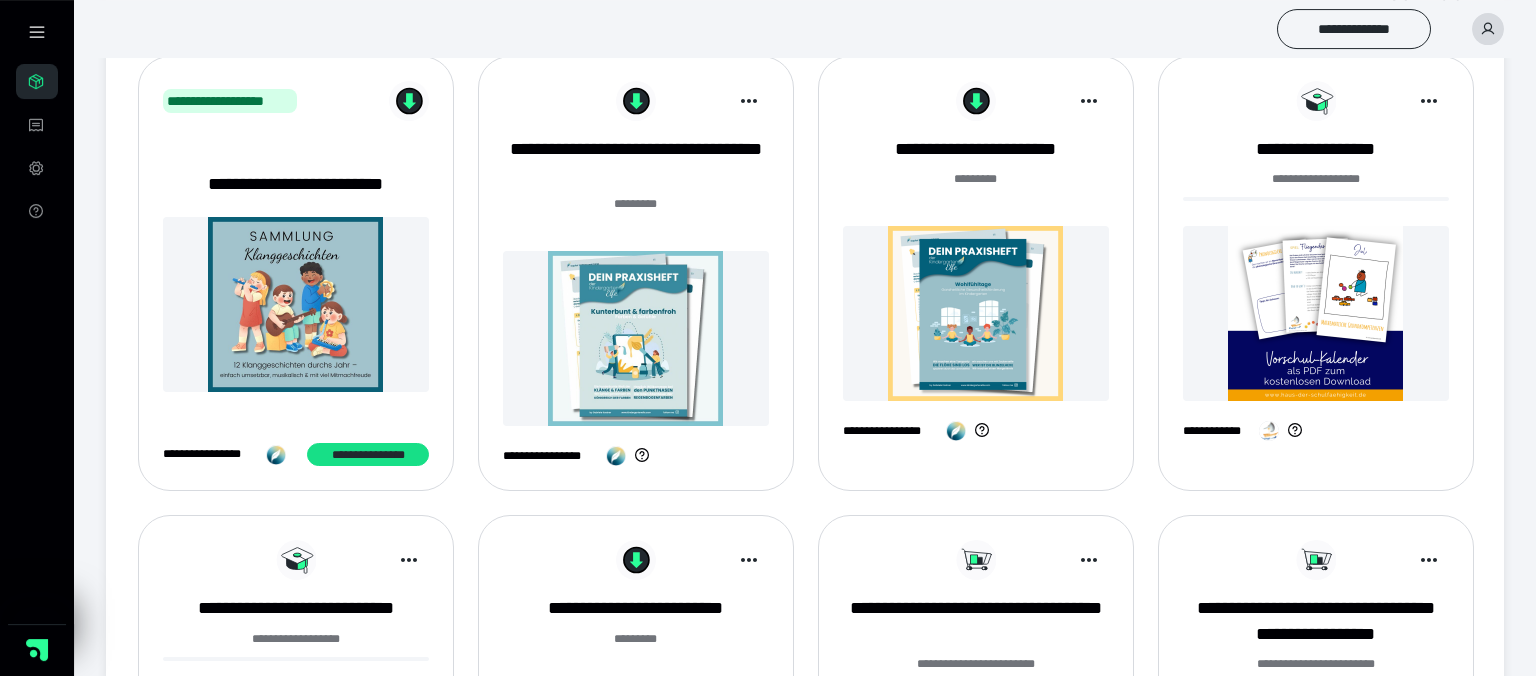 scroll, scrollTop: 316, scrollLeft: 0, axis: vertical 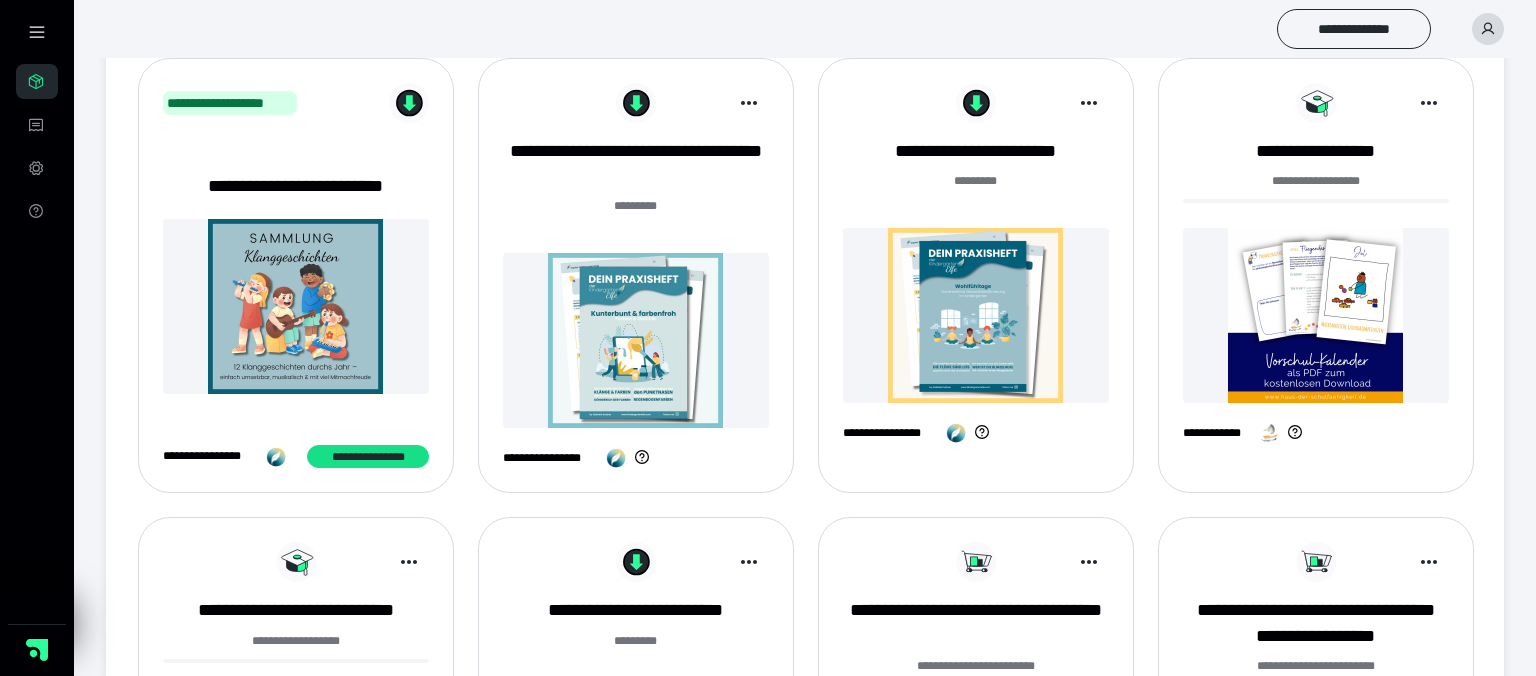 click at bounding box center (296, 306) 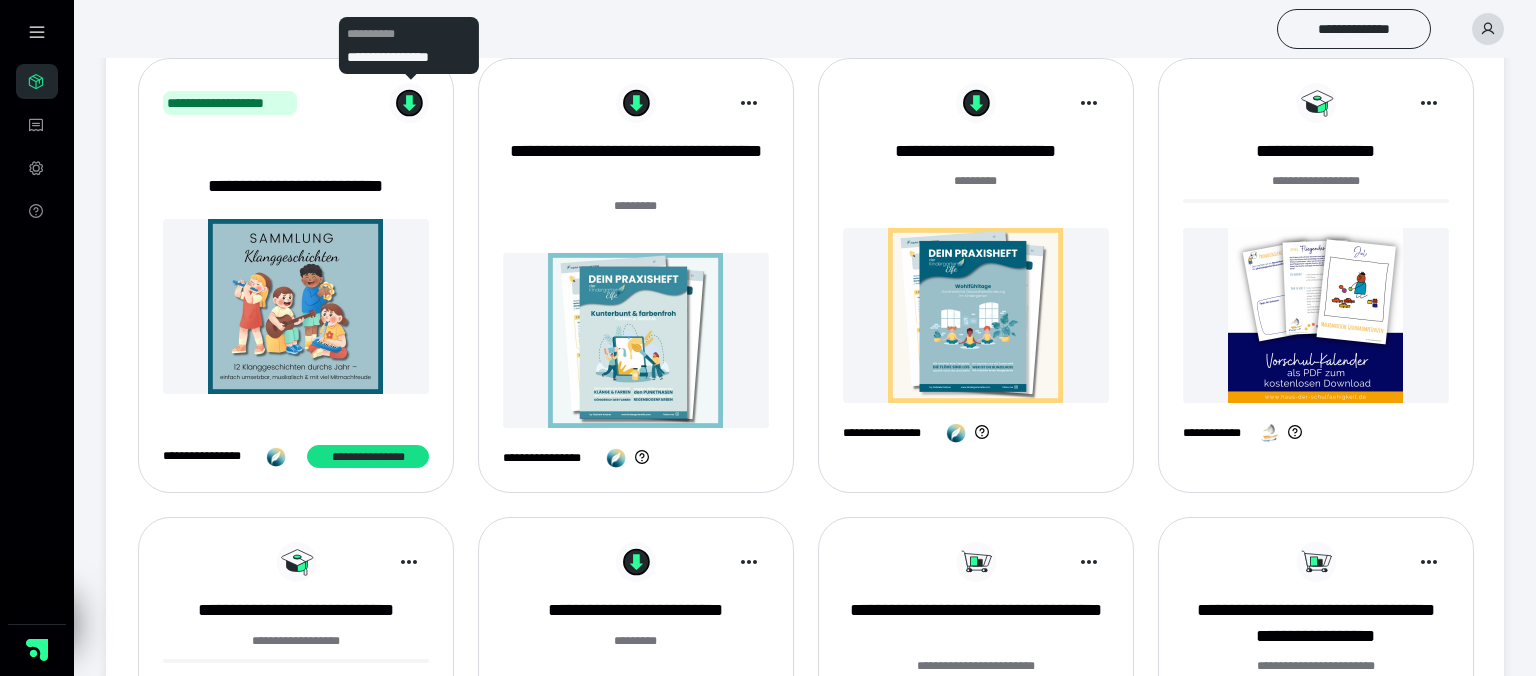 click 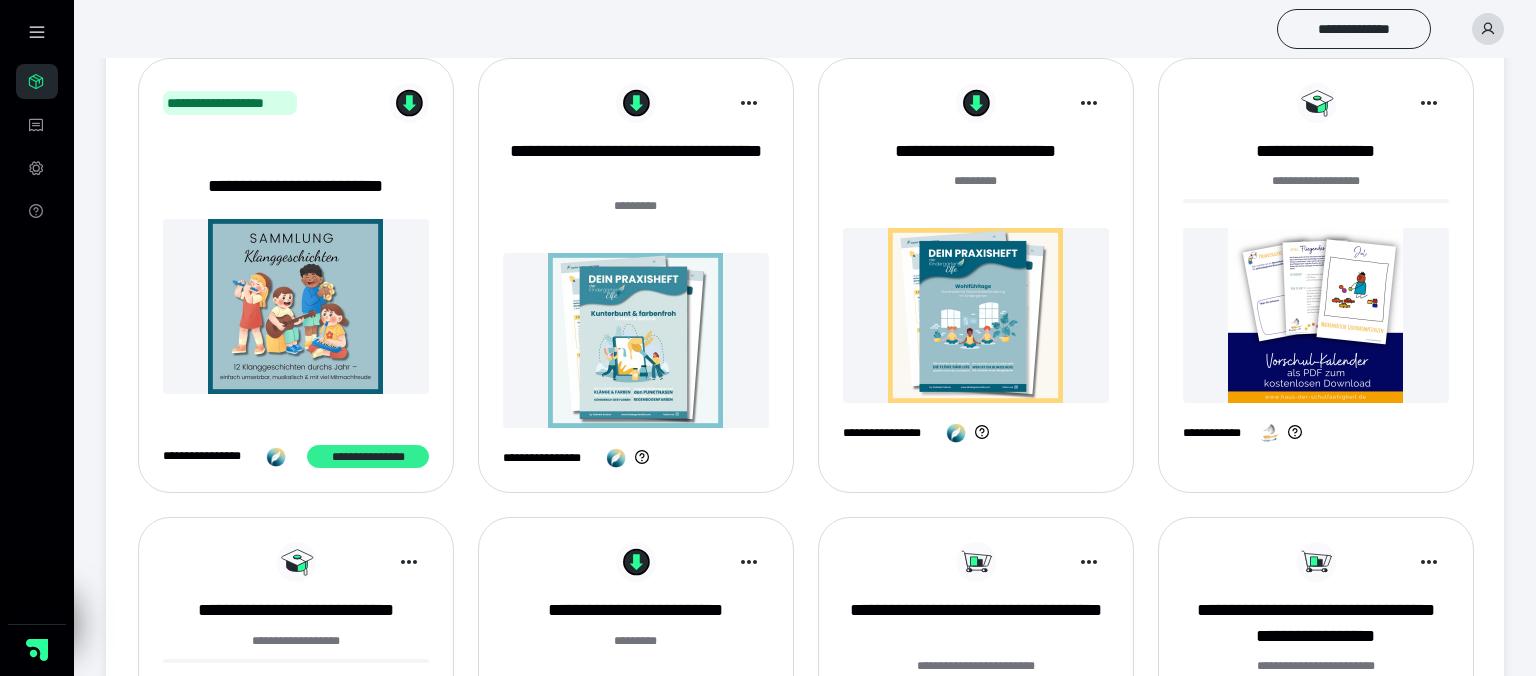 click on "**********" at bounding box center (367, 457) 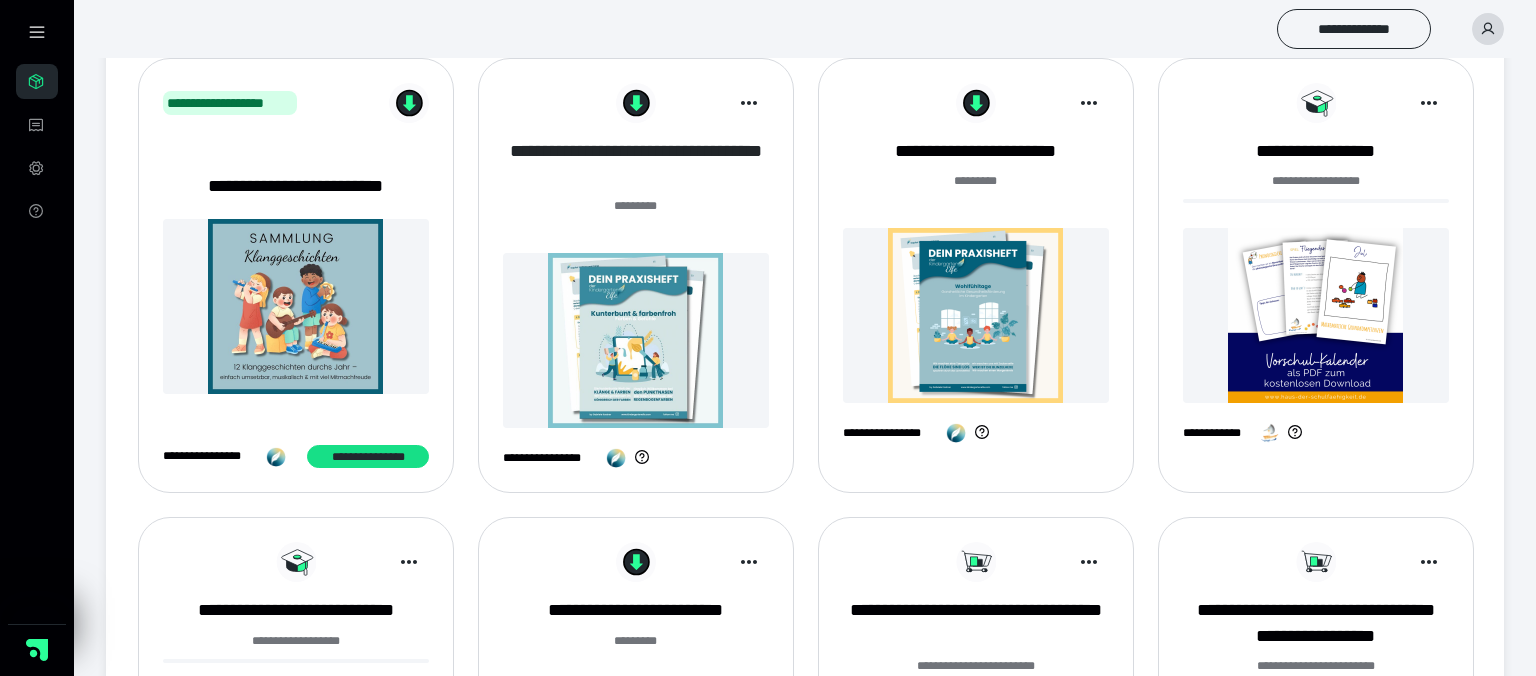 click on "**********" at bounding box center [636, 164] 